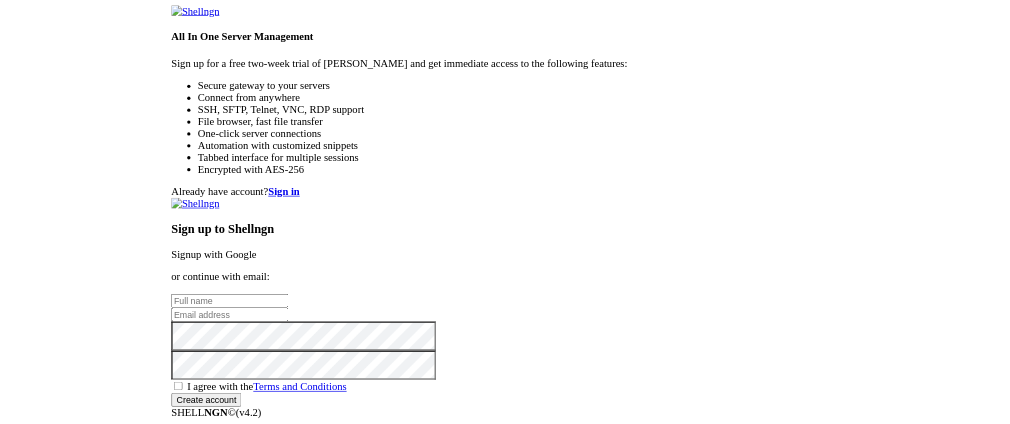 scroll, scrollTop: 0, scrollLeft: 0, axis: both 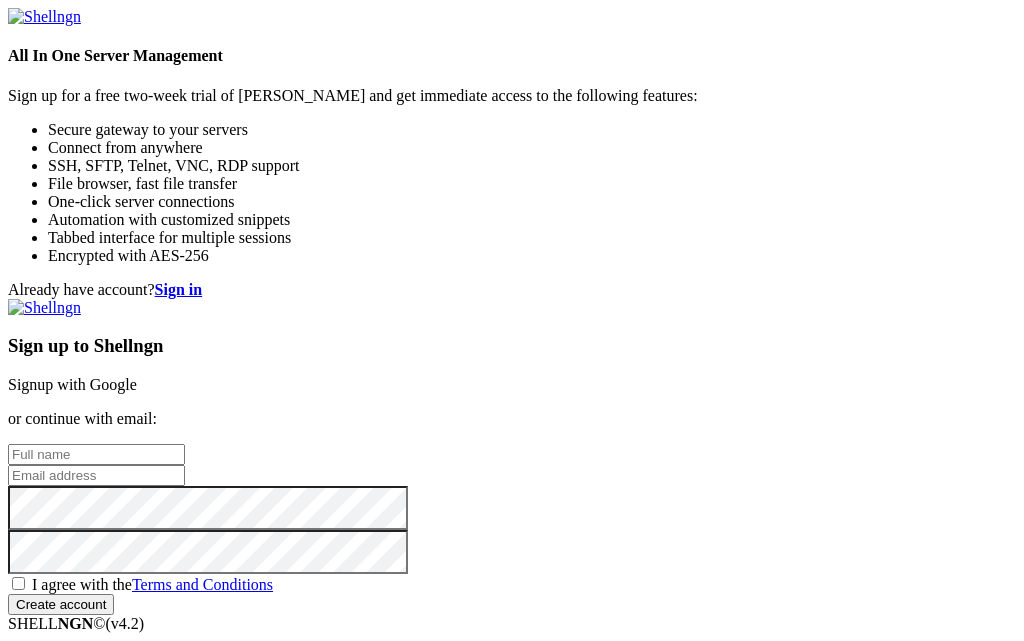 click on "Signup with Google" at bounding box center [72, 384] 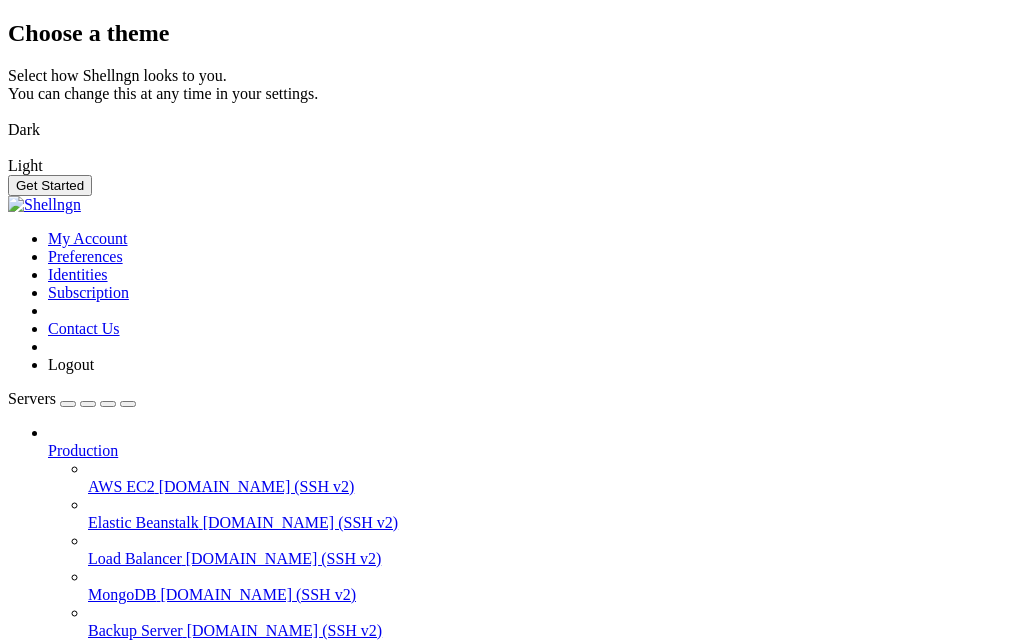 click at bounding box center (8, 117) 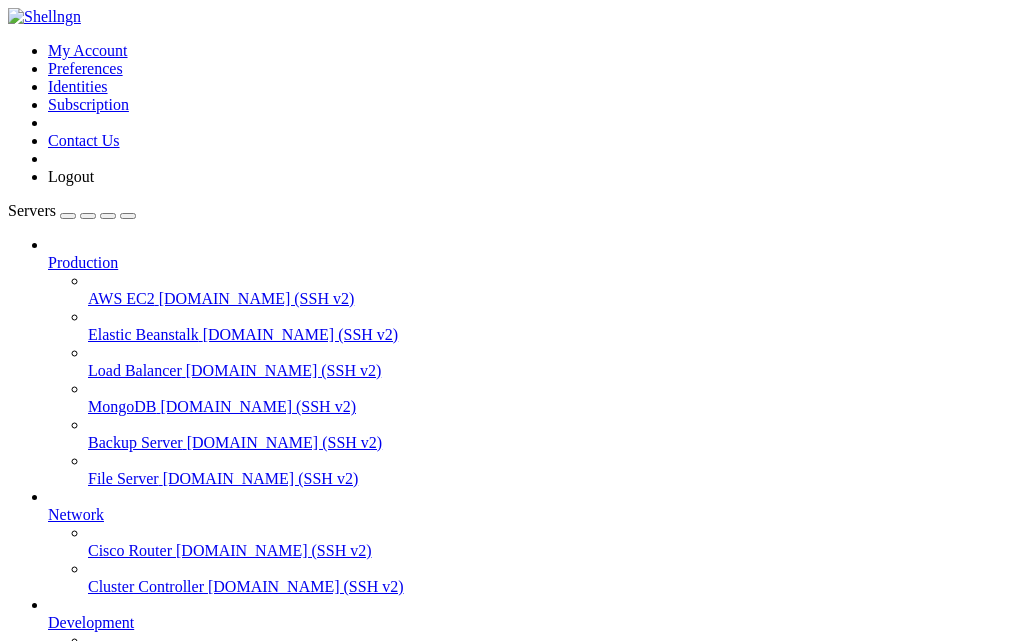click on "[DOMAIN_NAME] (SSH v2)" at bounding box center (257, 298) 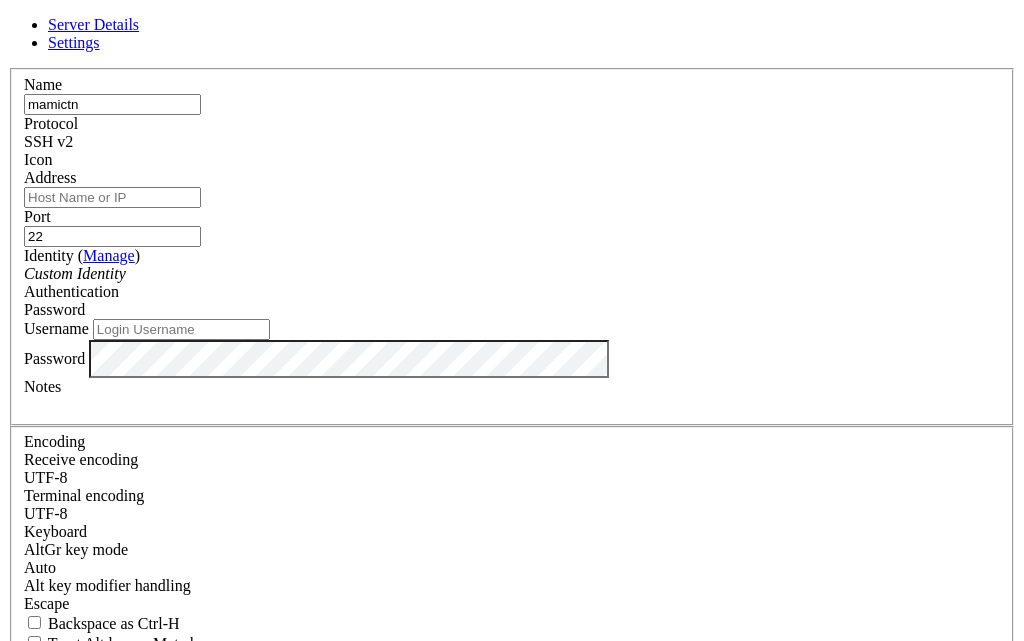 type on "mamictn" 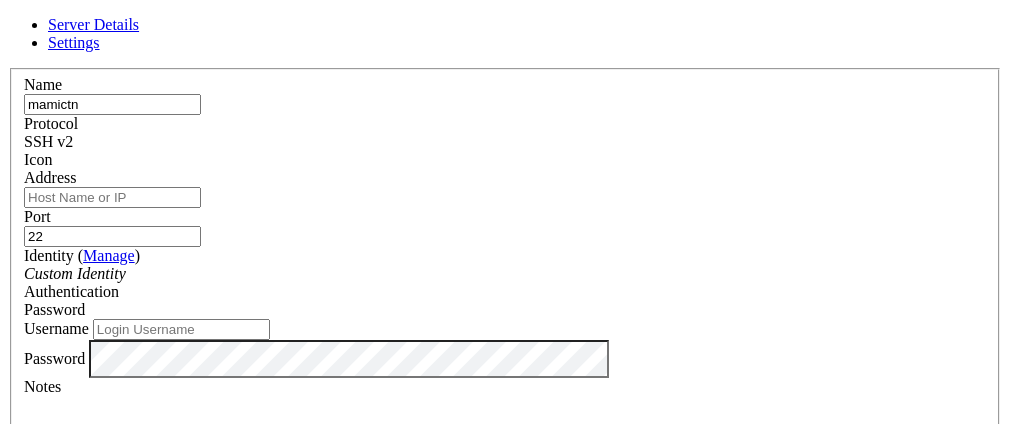 click on "Server Details
Settings
Name
mamictn
Protocol
SSH v2
Icon" at bounding box center (505, 429) 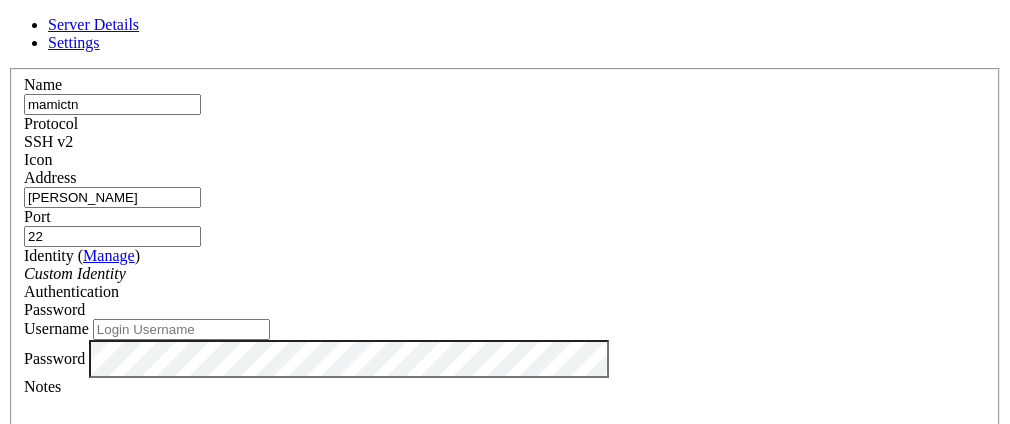 type on "[PERSON_NAME]" 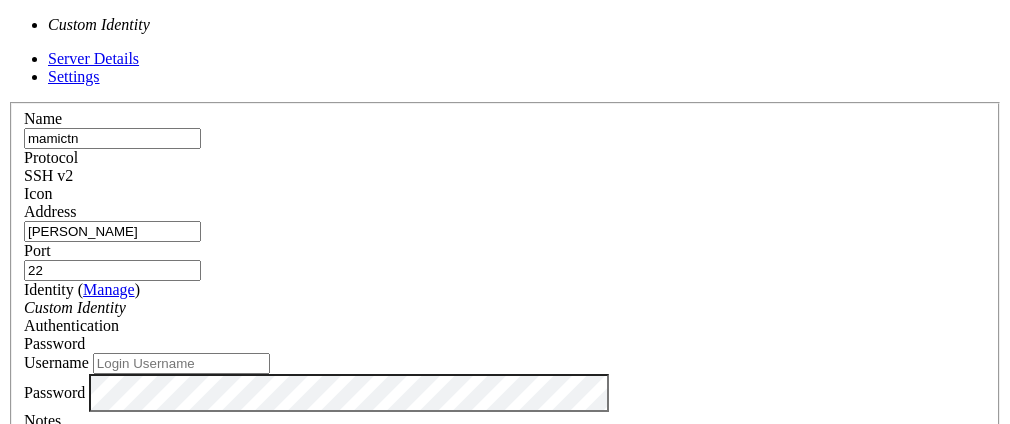 scroll, scrollTop: 100, scrollLeft: 0, axis: vertical 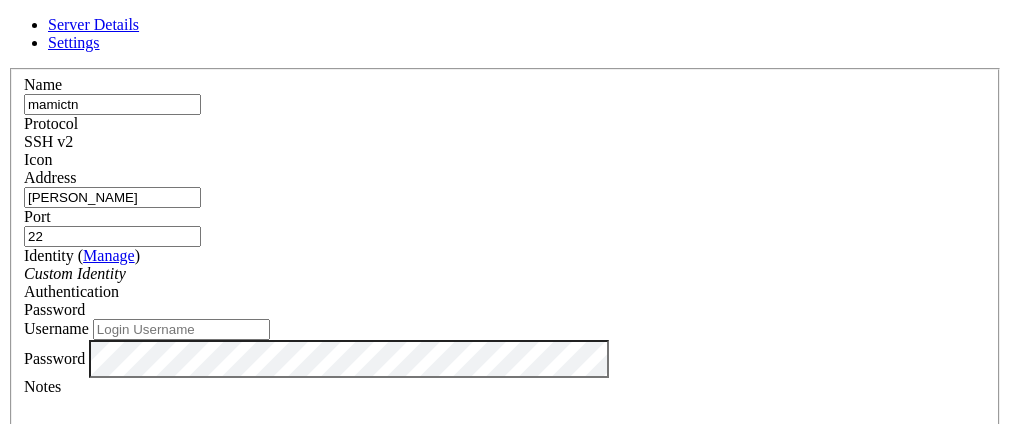 click on "Password" at bounding box center [54, 309] 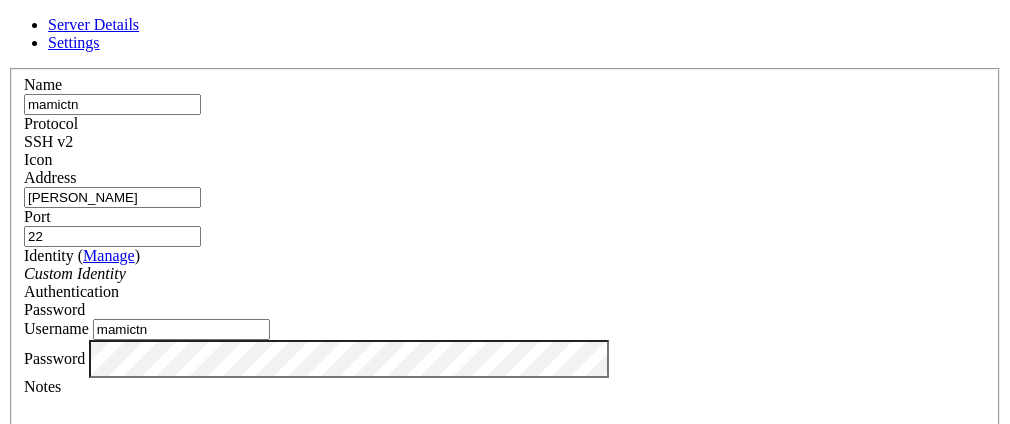 type on "mamictn" 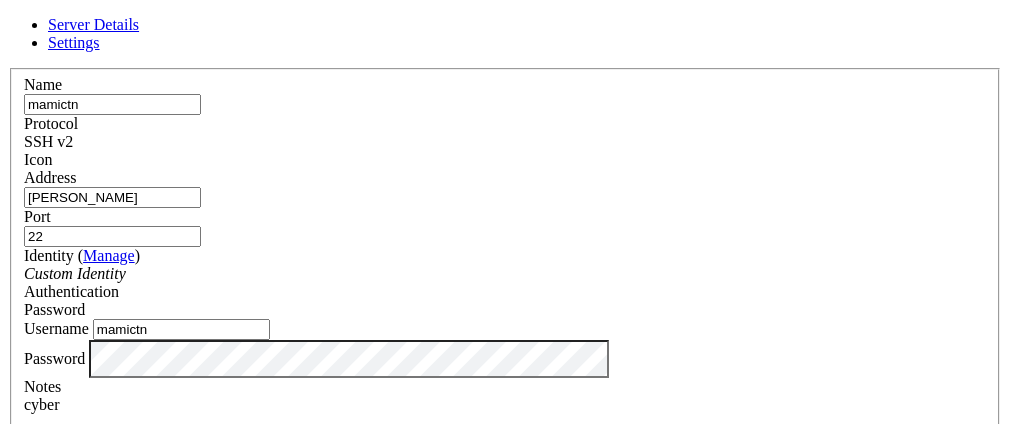 scroll, scrollTop: 0, scrollLeft: 0, axis: both 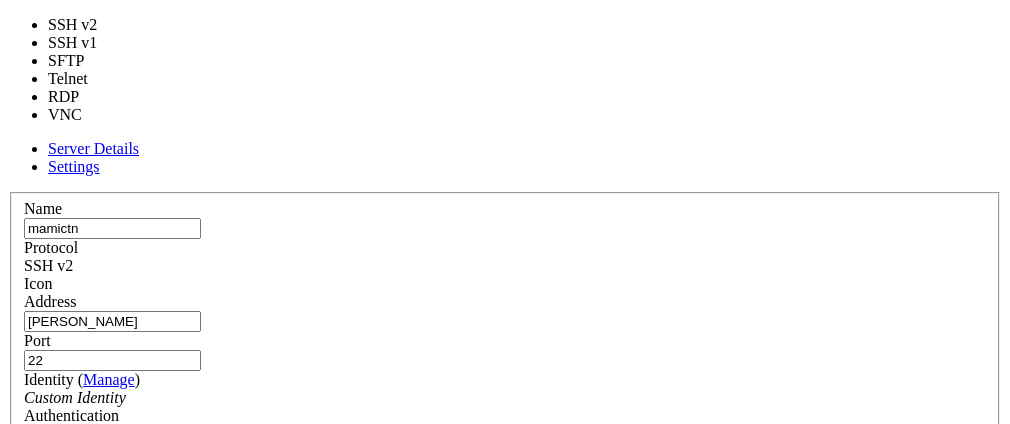 click on "SSH v2" at bounding box center (505, 266) 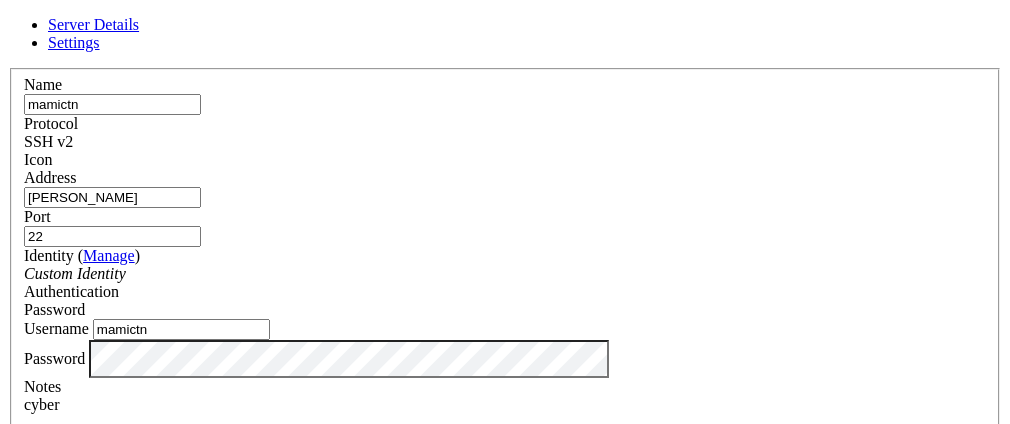 click on "SSH v2" at bounding box center (505, 142) 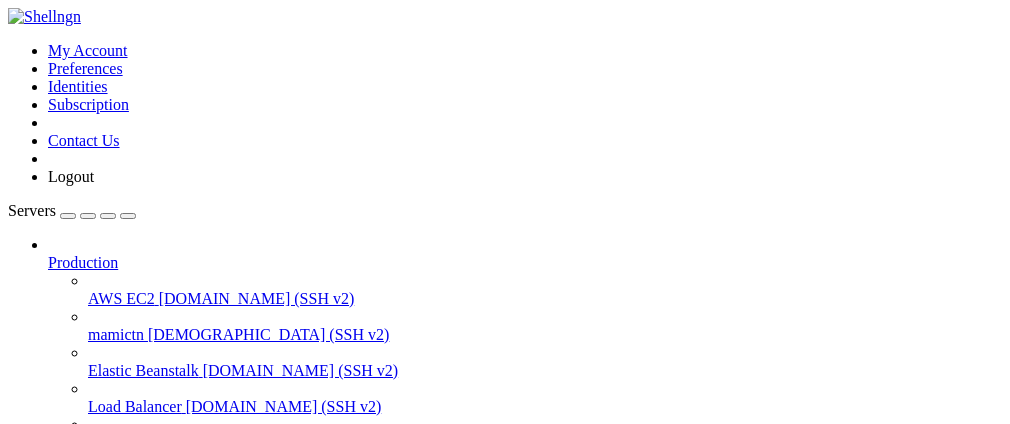 click on "[DEMOGRAPHIC_DATA] (SSH v2)" at bounding box center [268, 334] 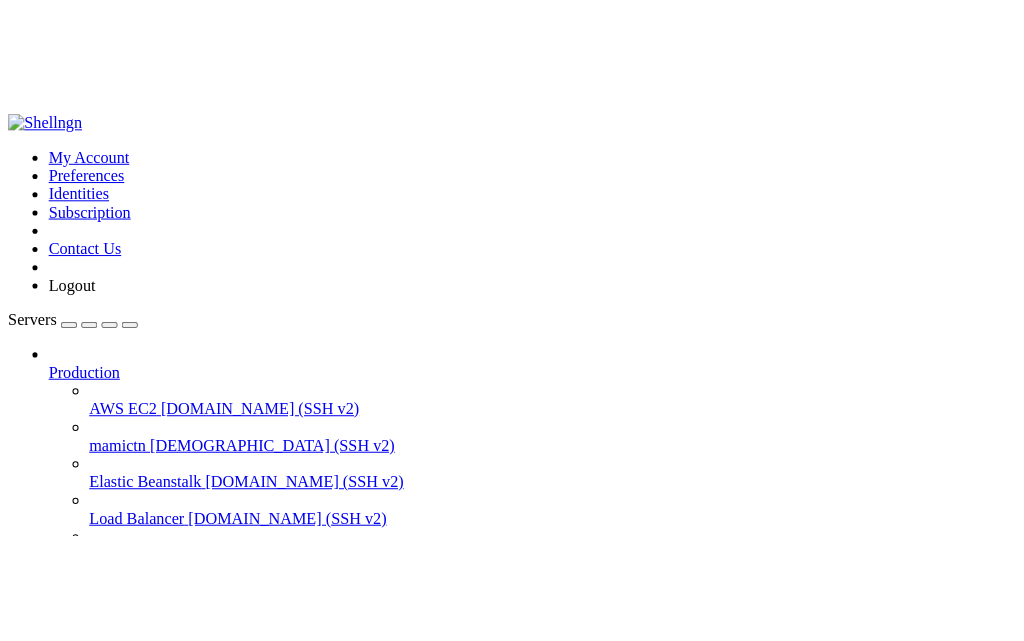 scroll, scrollTop: 0, scrollLeft: 0, axis: both 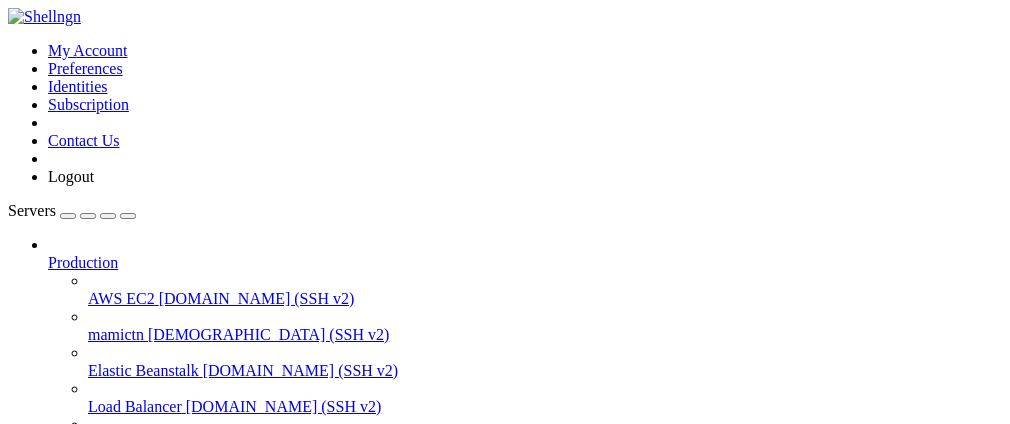 click at bounding box center [128, 216] 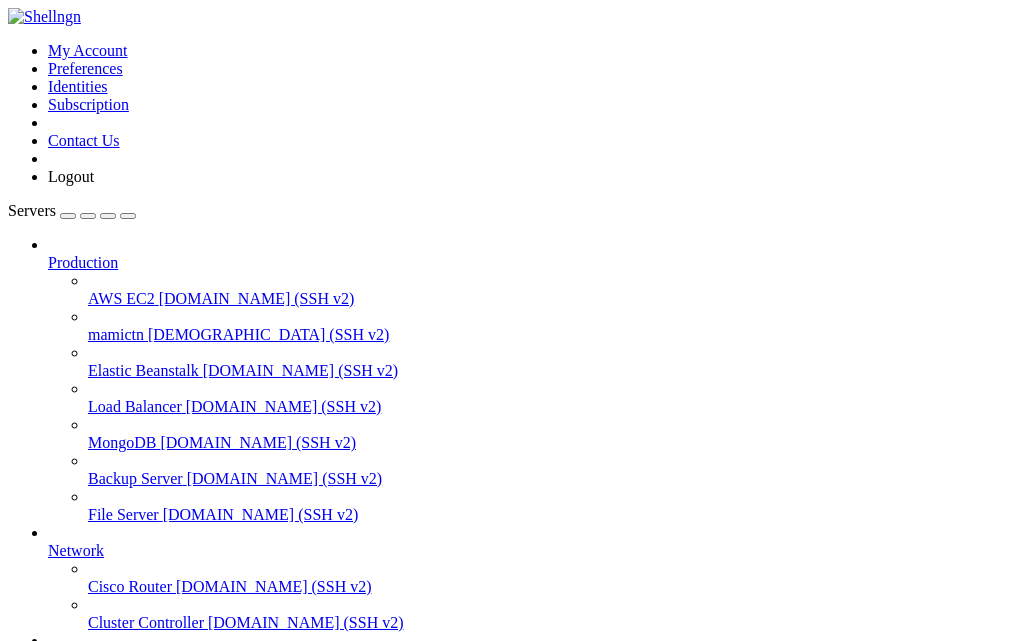 click on "Servers" at bounding box center (512, 729) 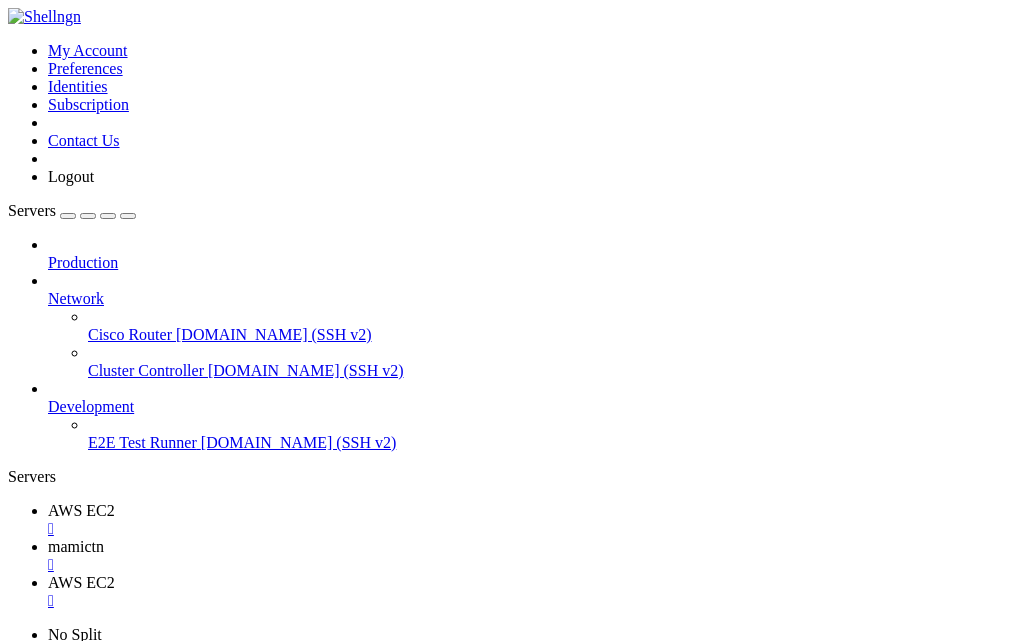 click on "Production" at bounding box center (83, 262) 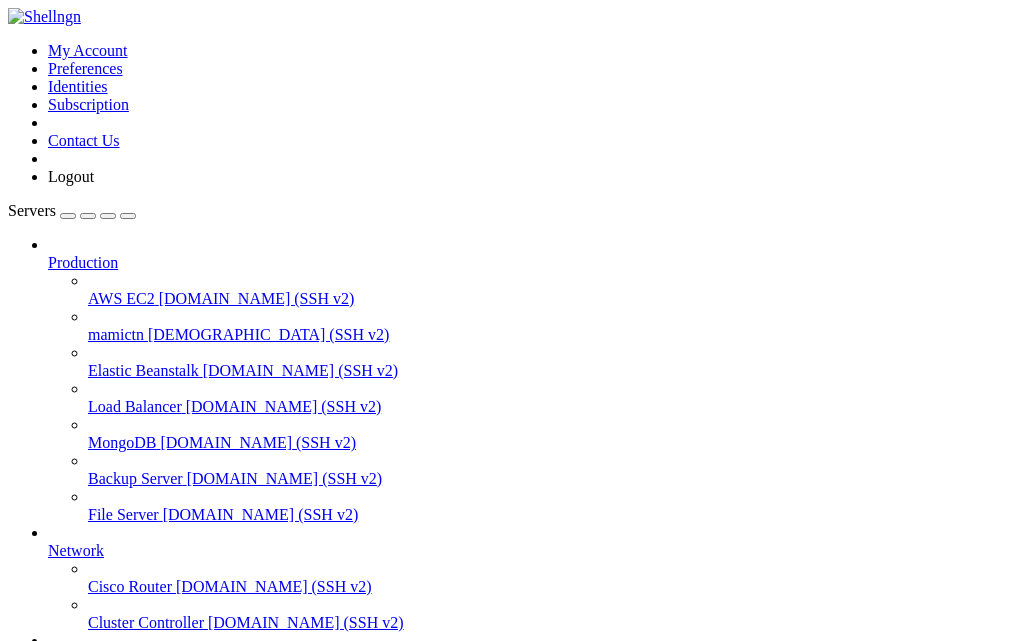 click at bounding box center [108, 216] 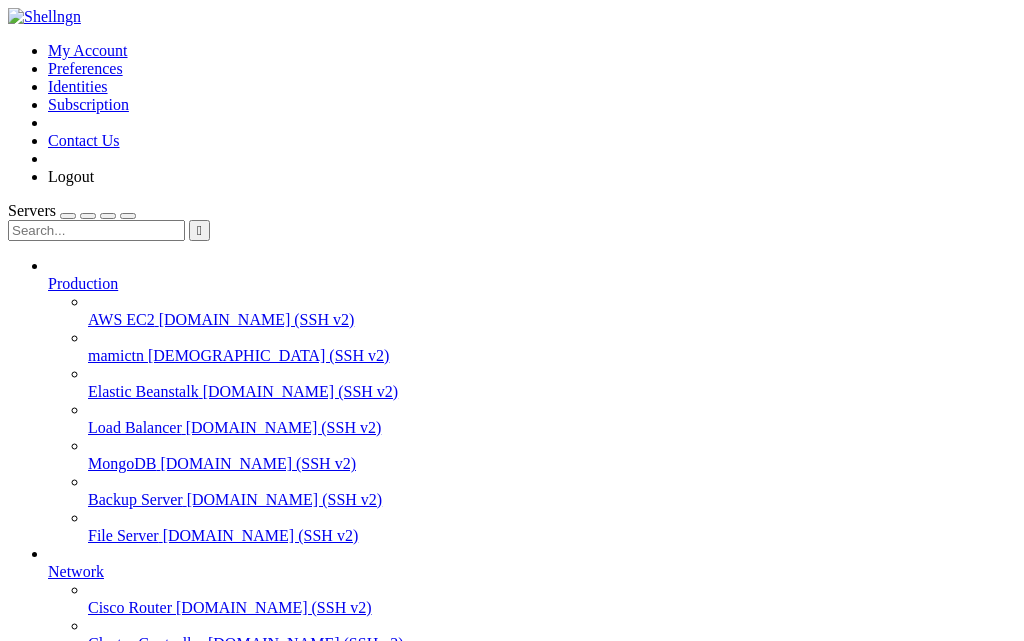 click at bounding box center (96, 230) 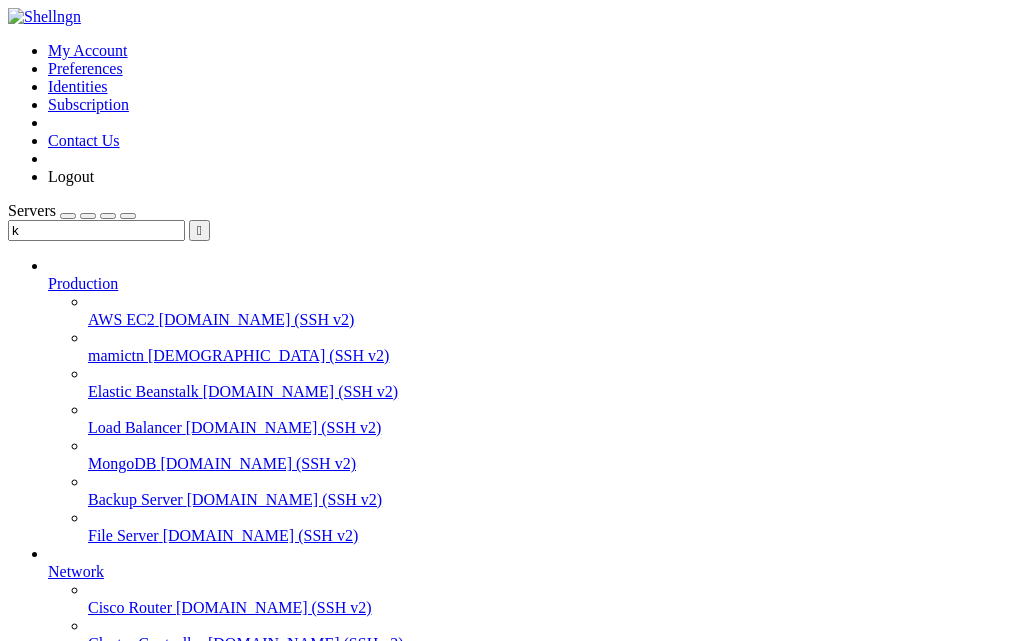 type 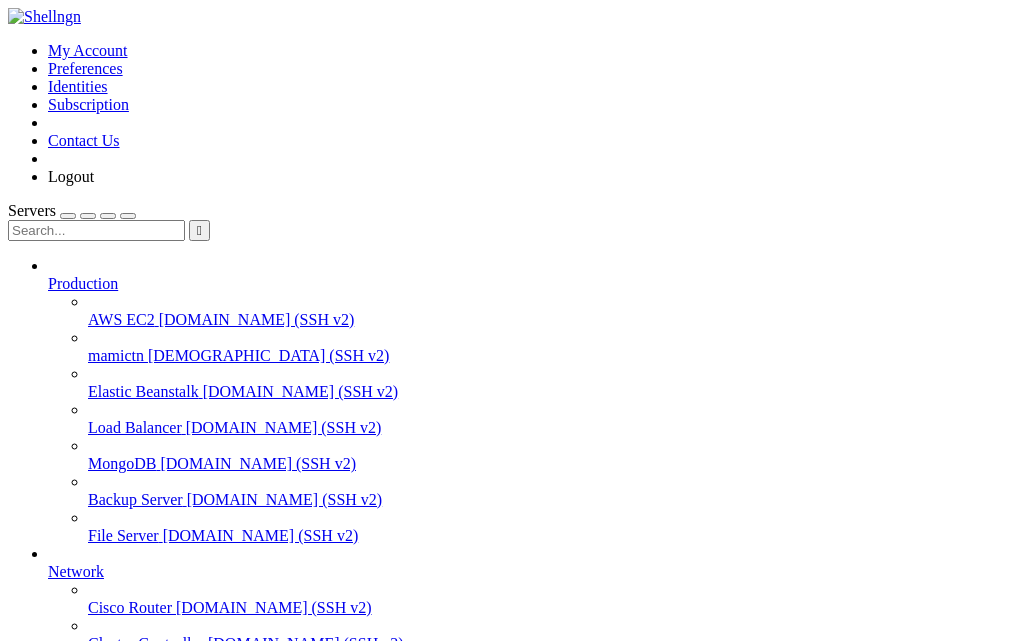 click at bounding box center [16, 1196] 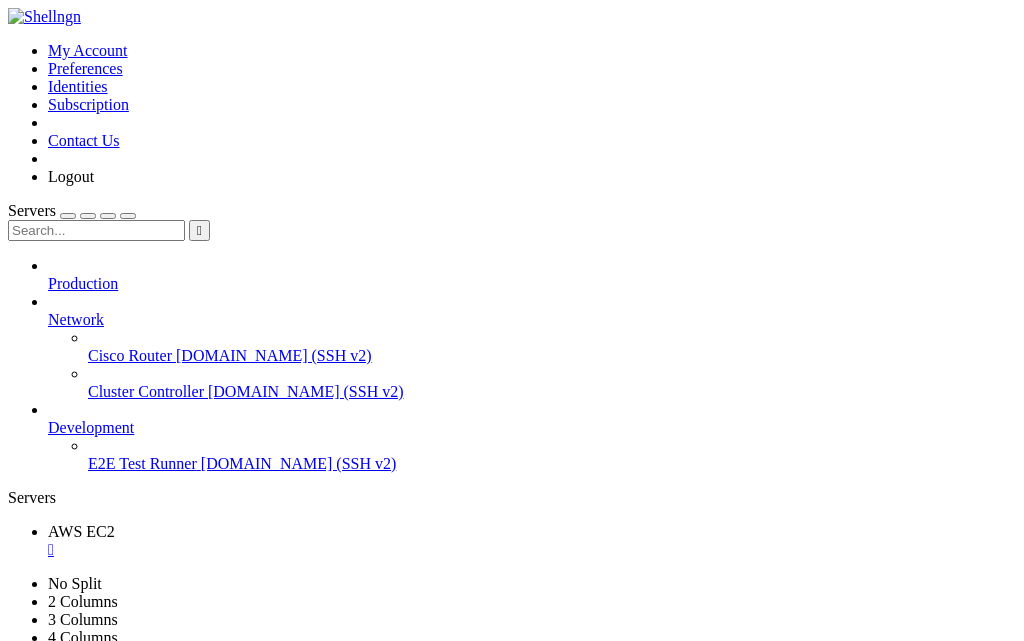 click at bounding box center [48, 275] 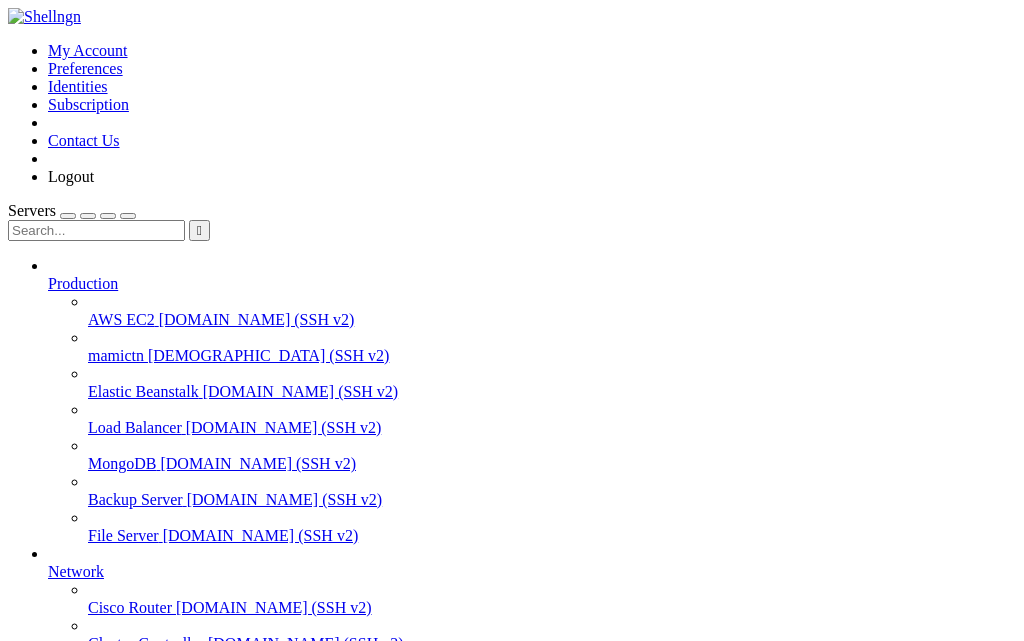 click on "Elastic Beanstalk" at bounding box center [143, 391] 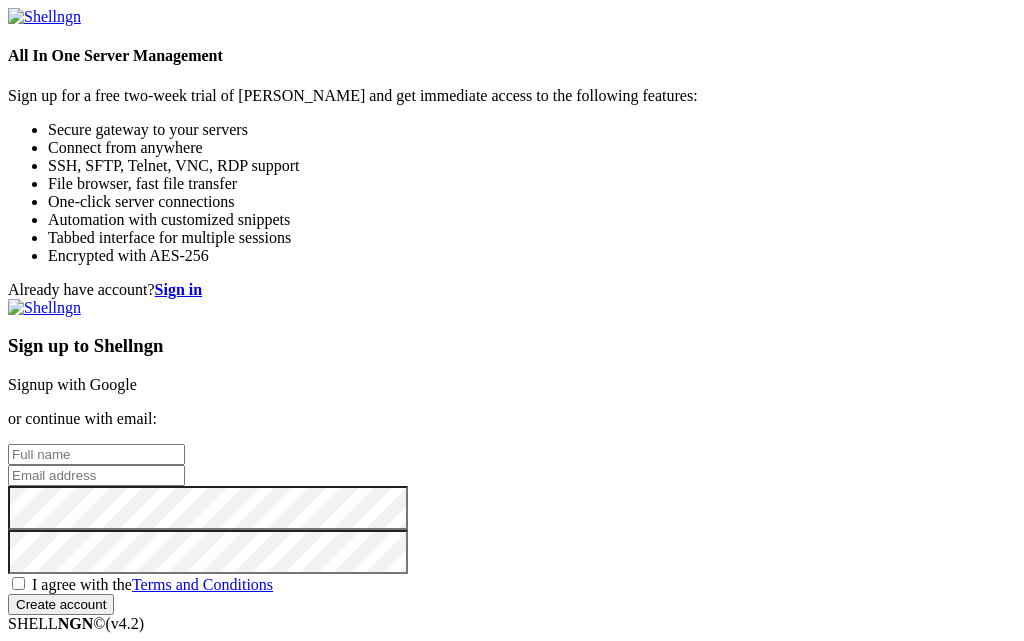 scroll, scrollTop: 0, scrollLeft: 0, axis: both 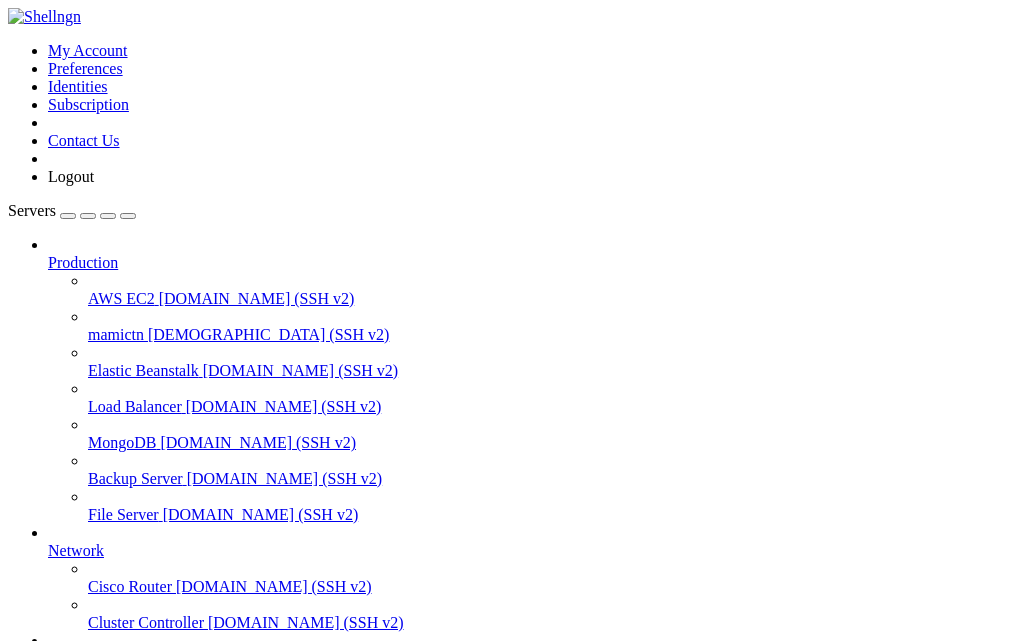 click on "Add Server" at bounding box center [512, 837] 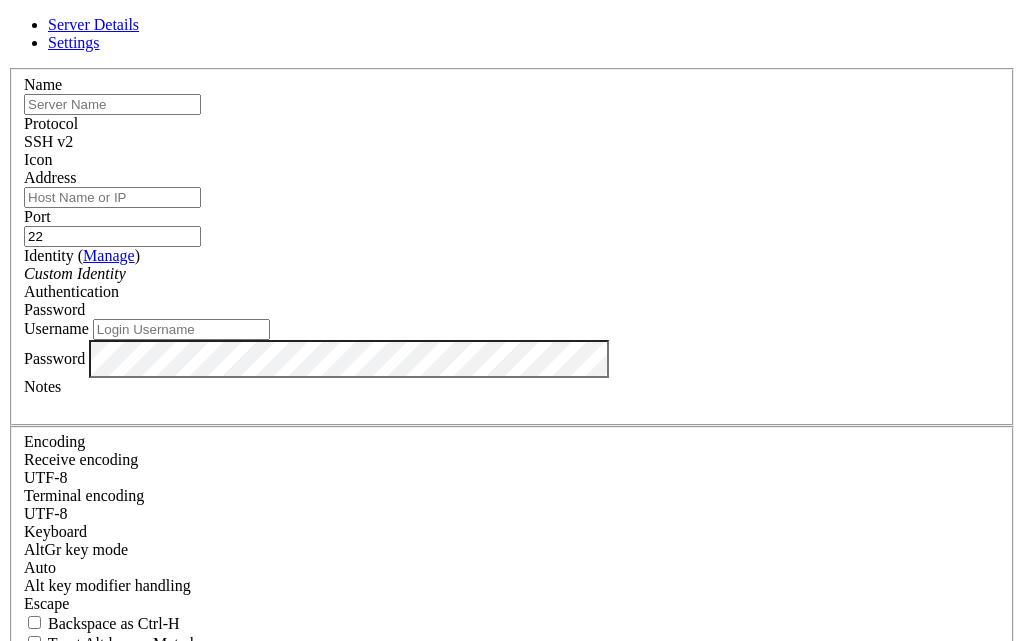 click at bounding box center (112, 104) 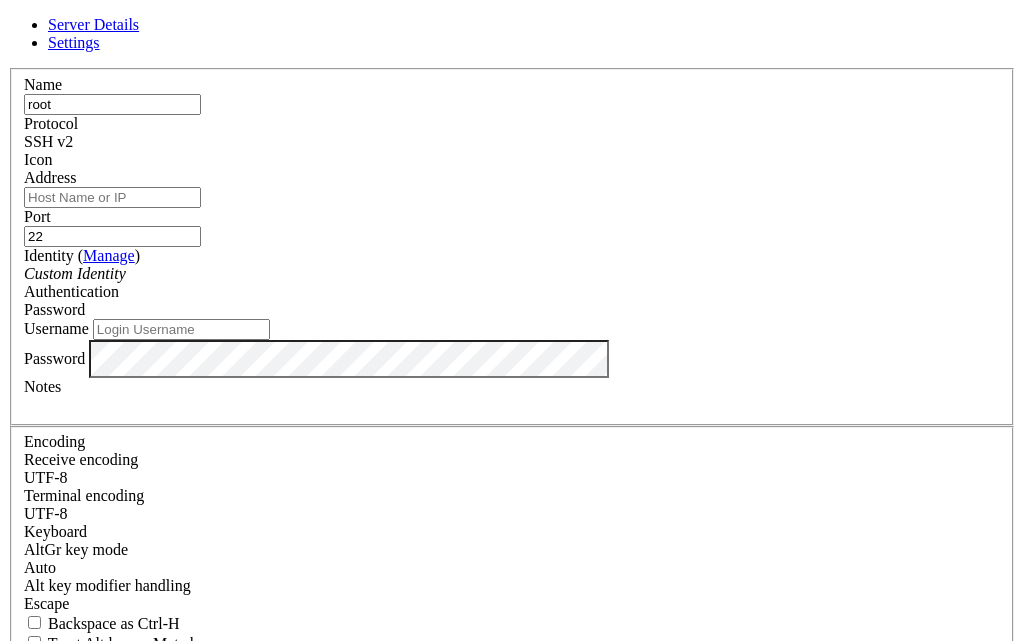 type on "root" 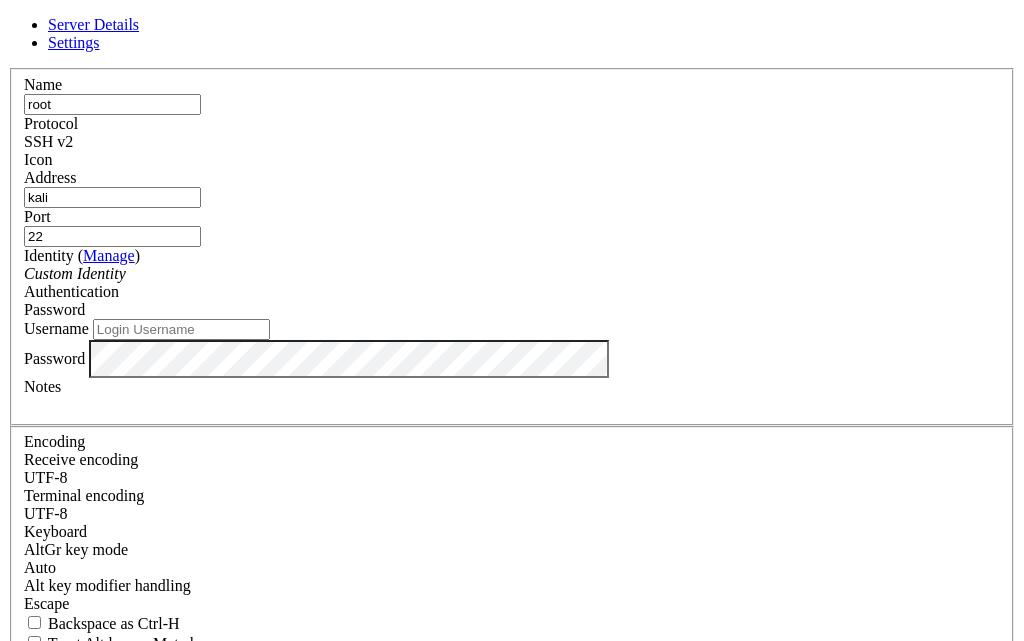 type on "kali" 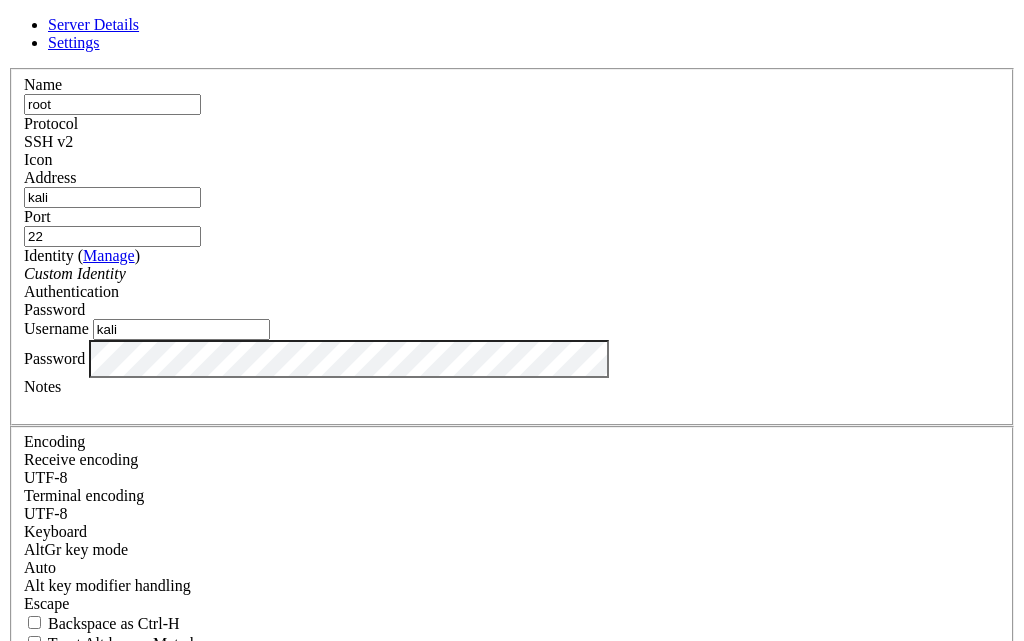 type on "kali" 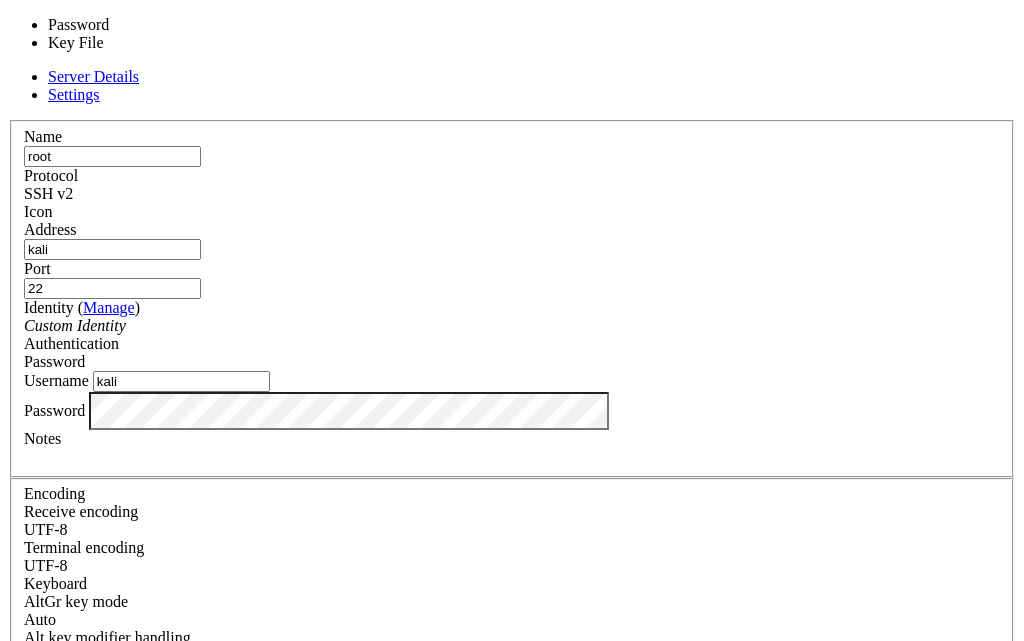 click on "Password" at bounding box center [512, 362] 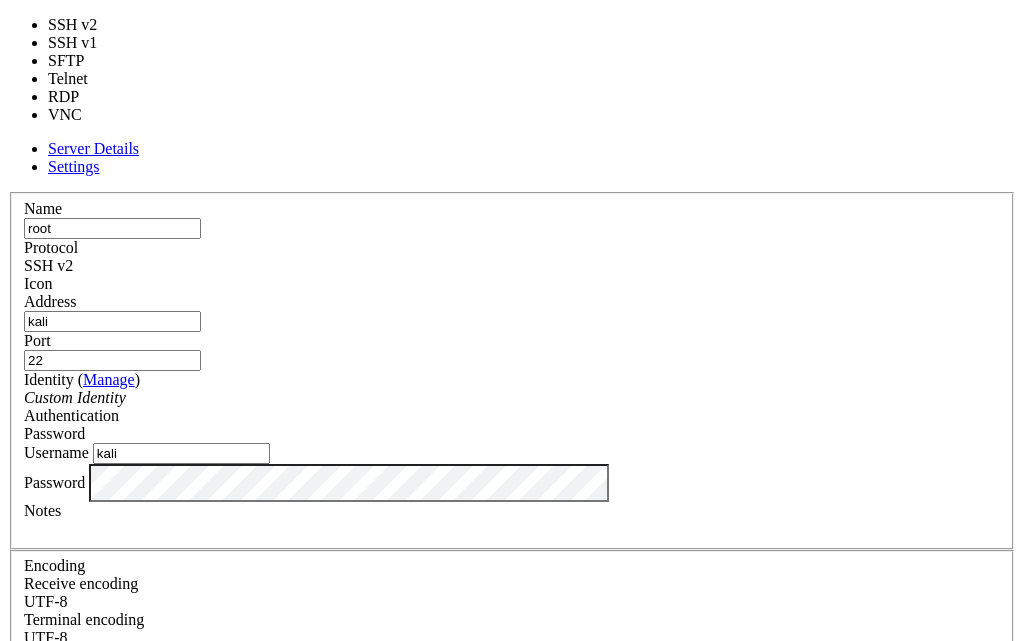 click on "SSH v2" at bounding box center [512, 266] 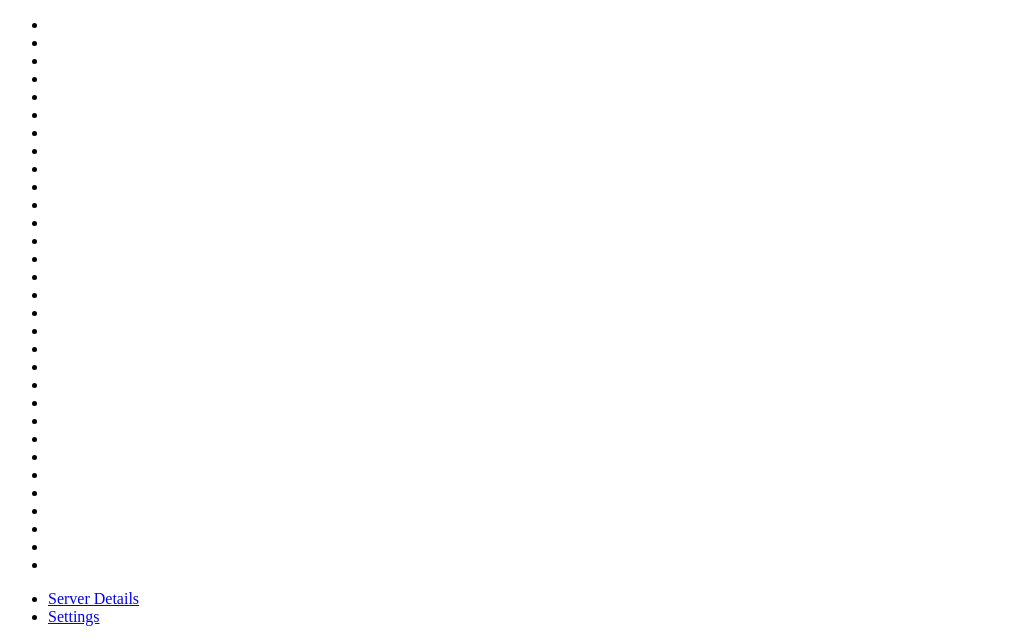 click at bounding box center (24, 743) 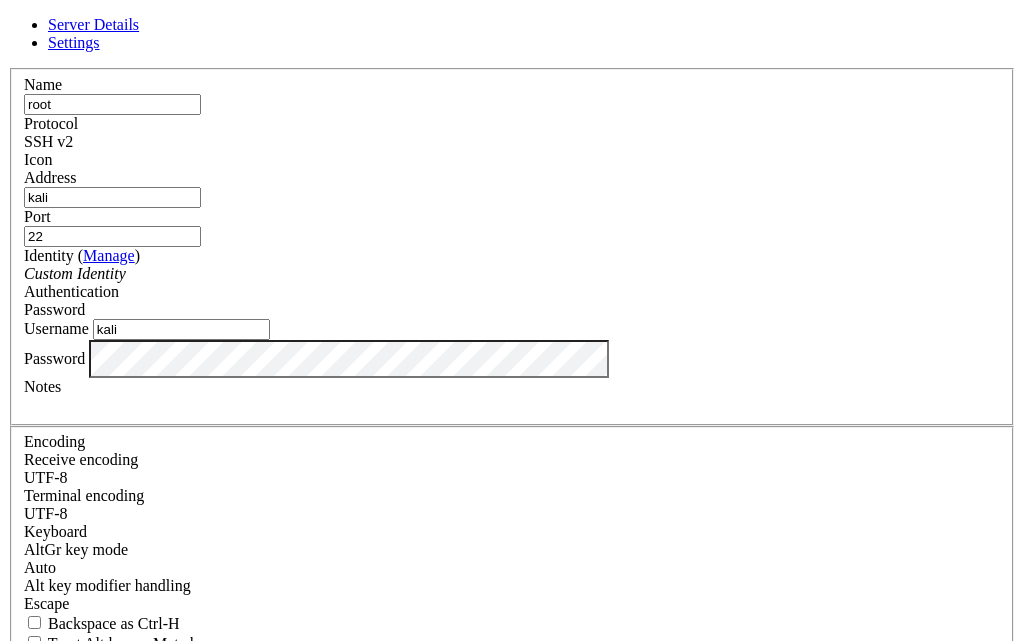 click on "Save" at bounding box center [31, 831] 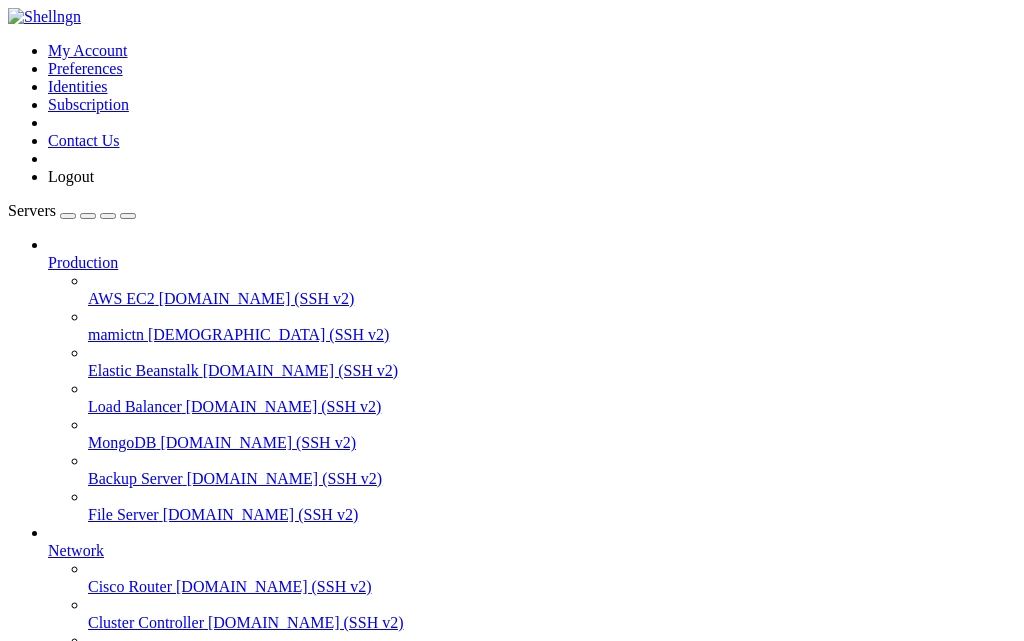 scroll, scrollTop: 219, scrollLeft: 0, axis: vertical 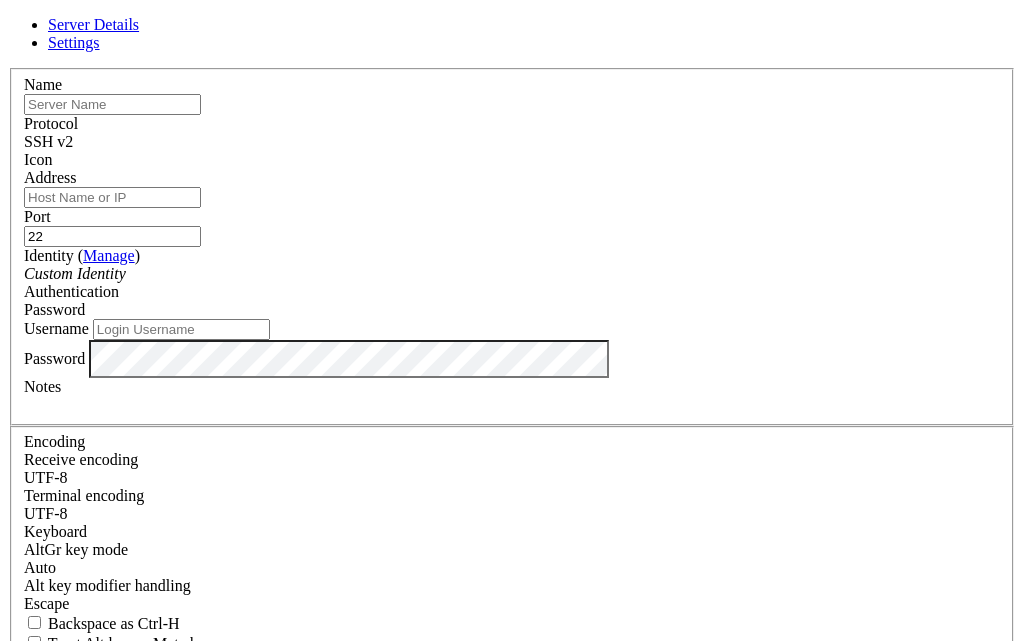 drag, startPoint x: 833, startPoint y: 495, endPoint x: 820, endPoint y: 291, distance: 204.4138 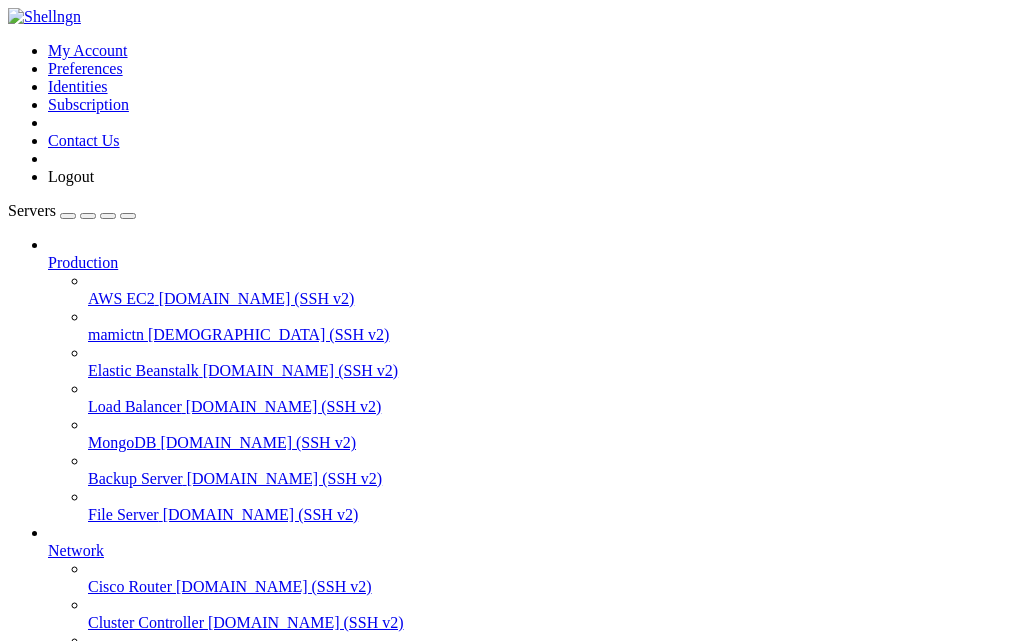 click on "root" at bounding box center [101, 658] 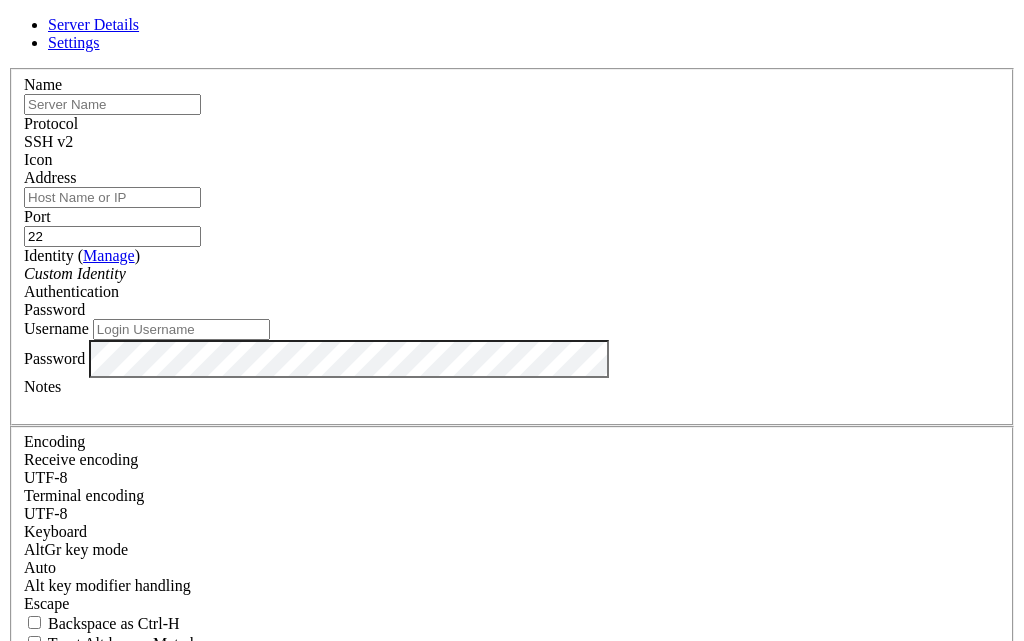 click at bounding box center [112, 104] 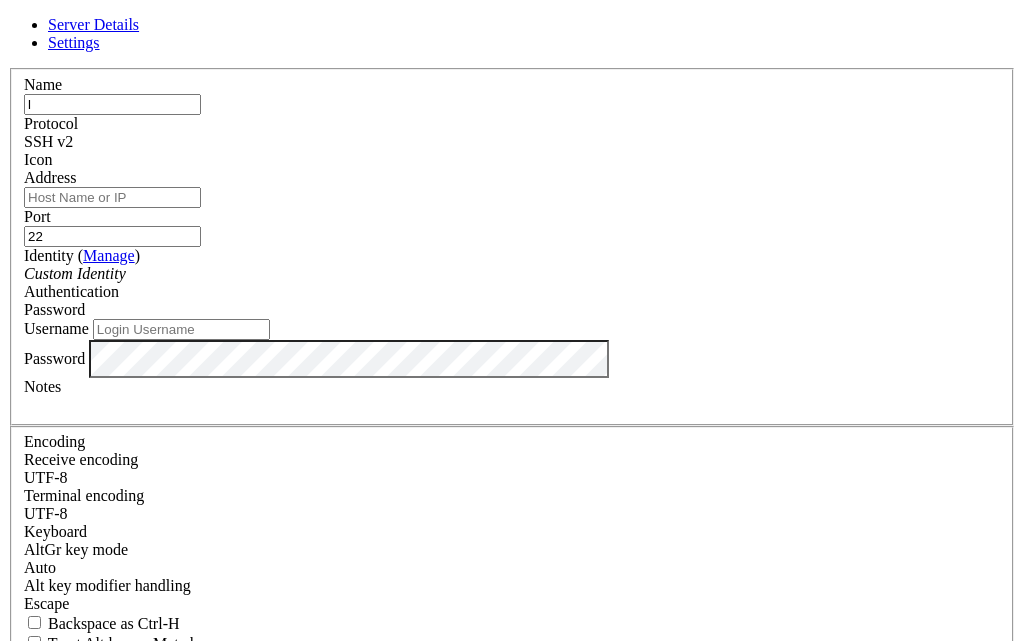 type 